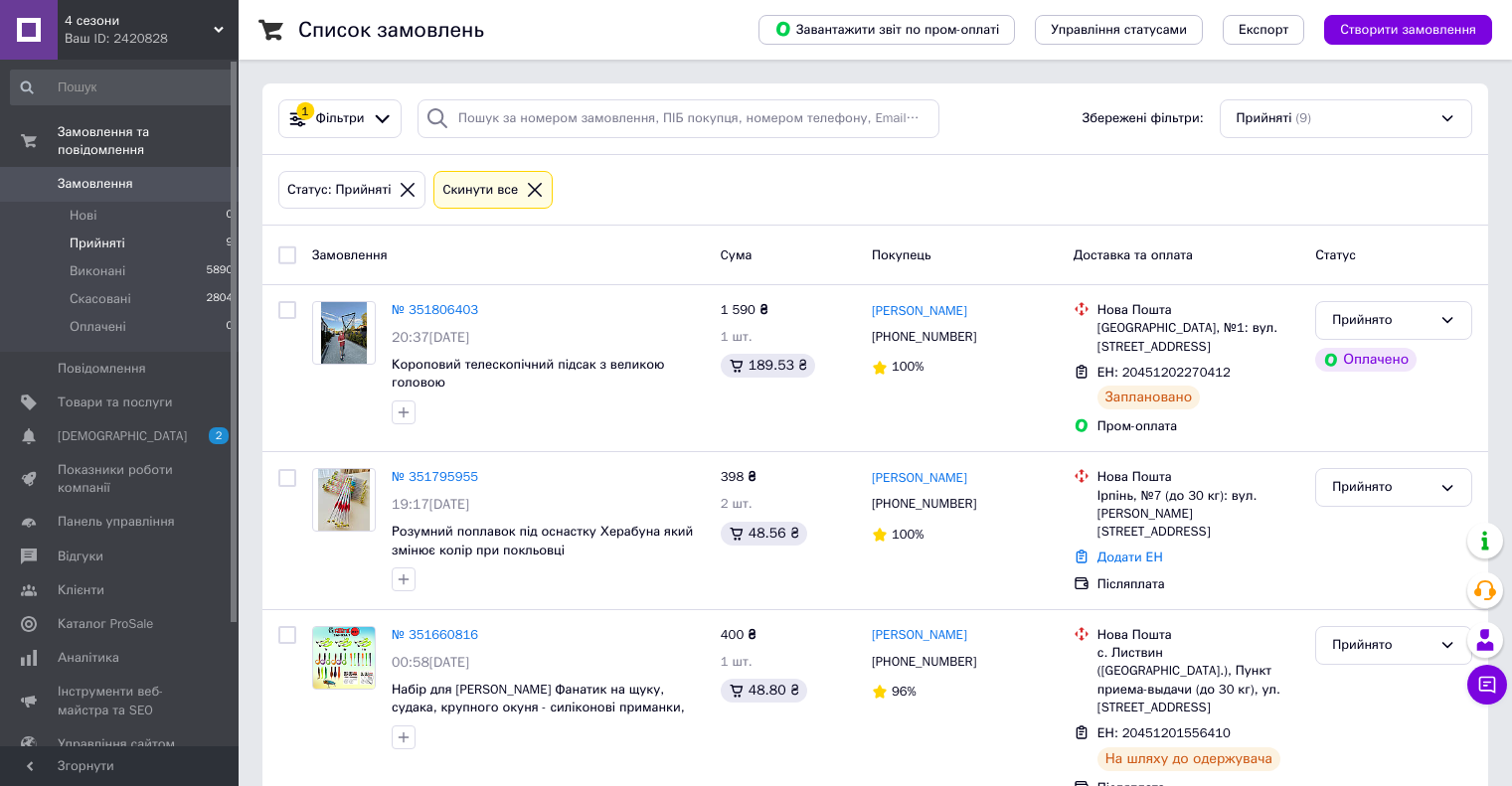scroll, scrollTop: 0, scrollLeft: 0, axis: both 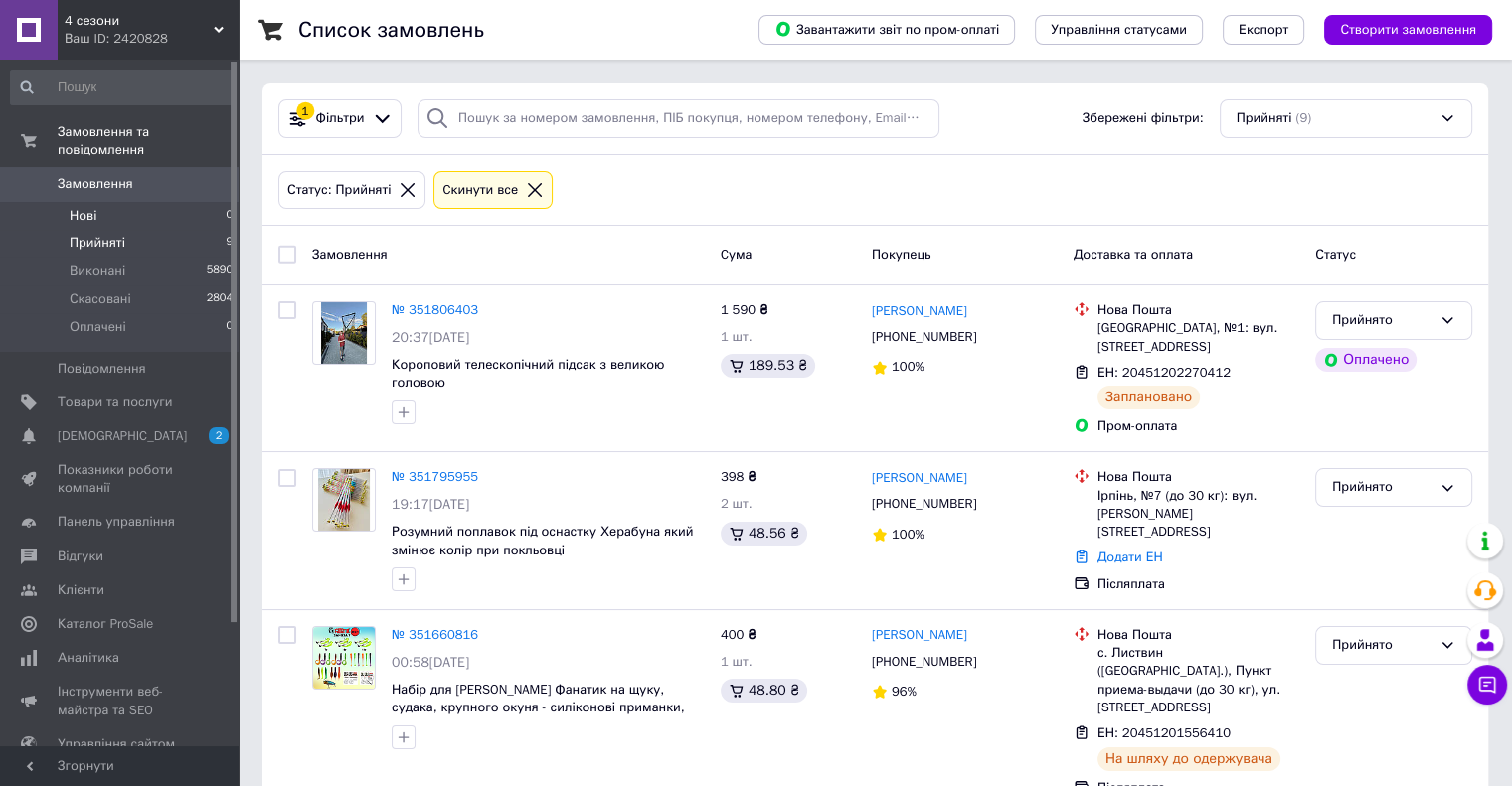 click on "Нові 0" at bounding box center (122, 216) 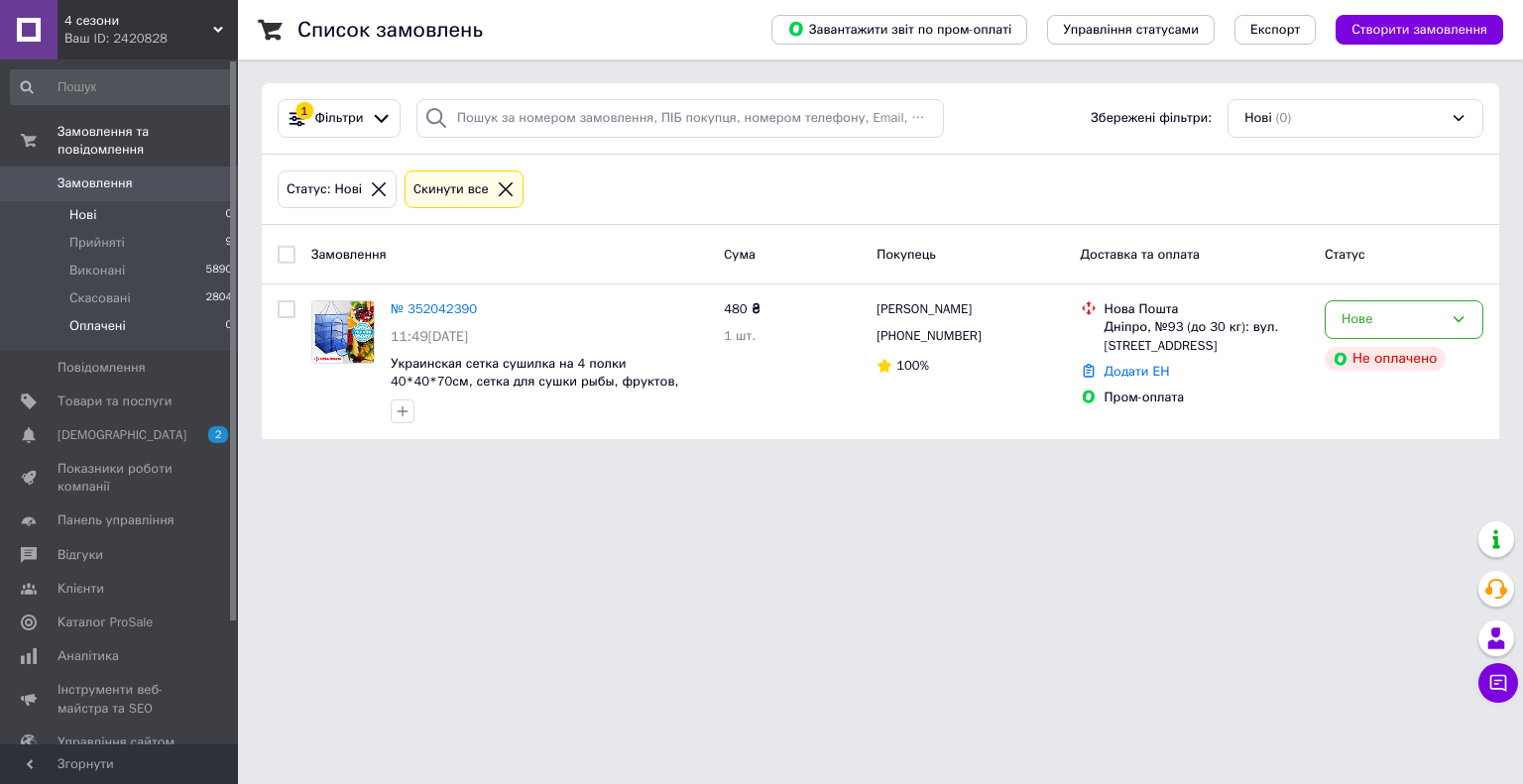 click on "Оплачені 0" at bounding box center (122, 331) 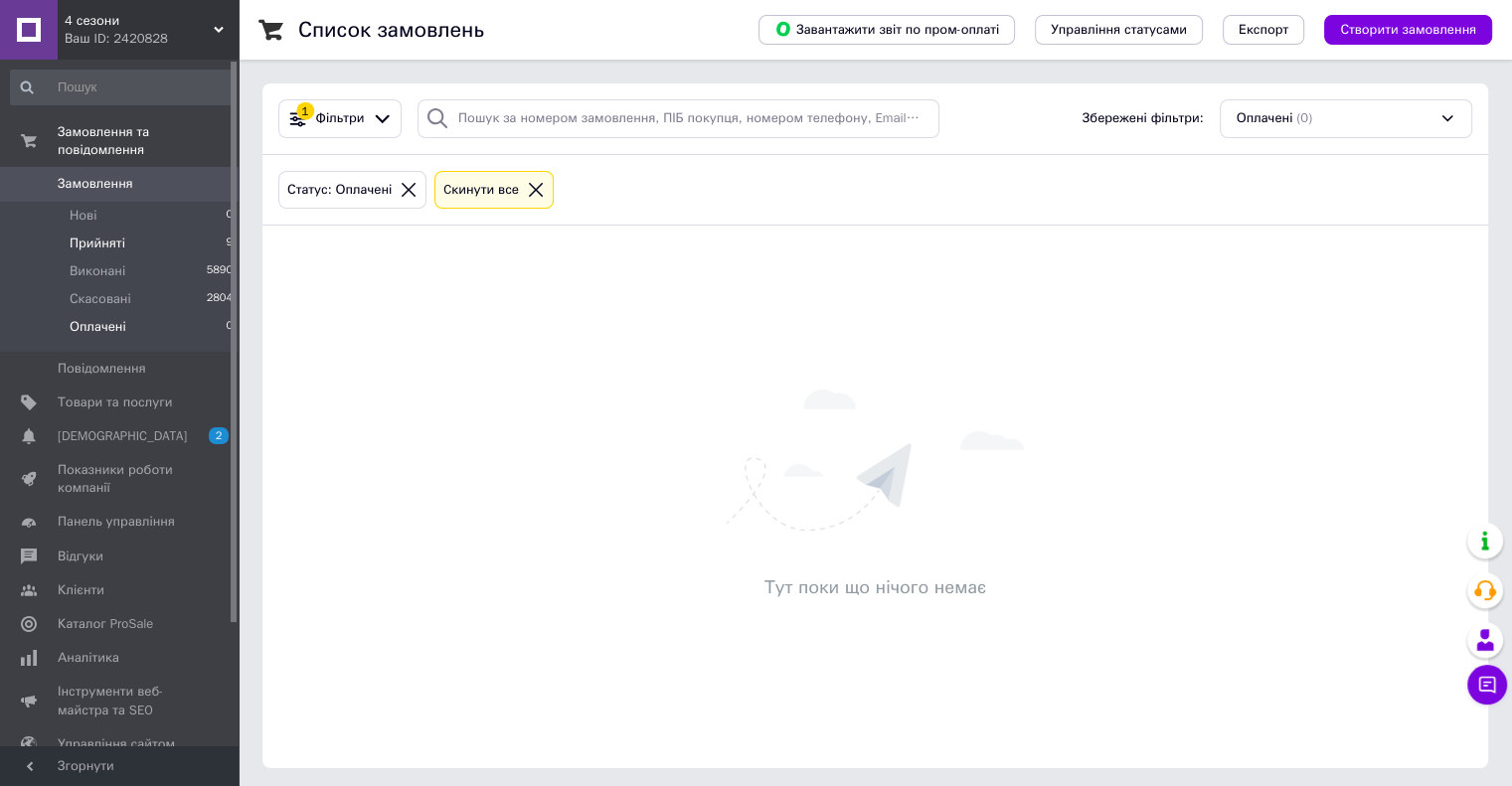 click on "Прийняті" at bounding box center (97, 243) 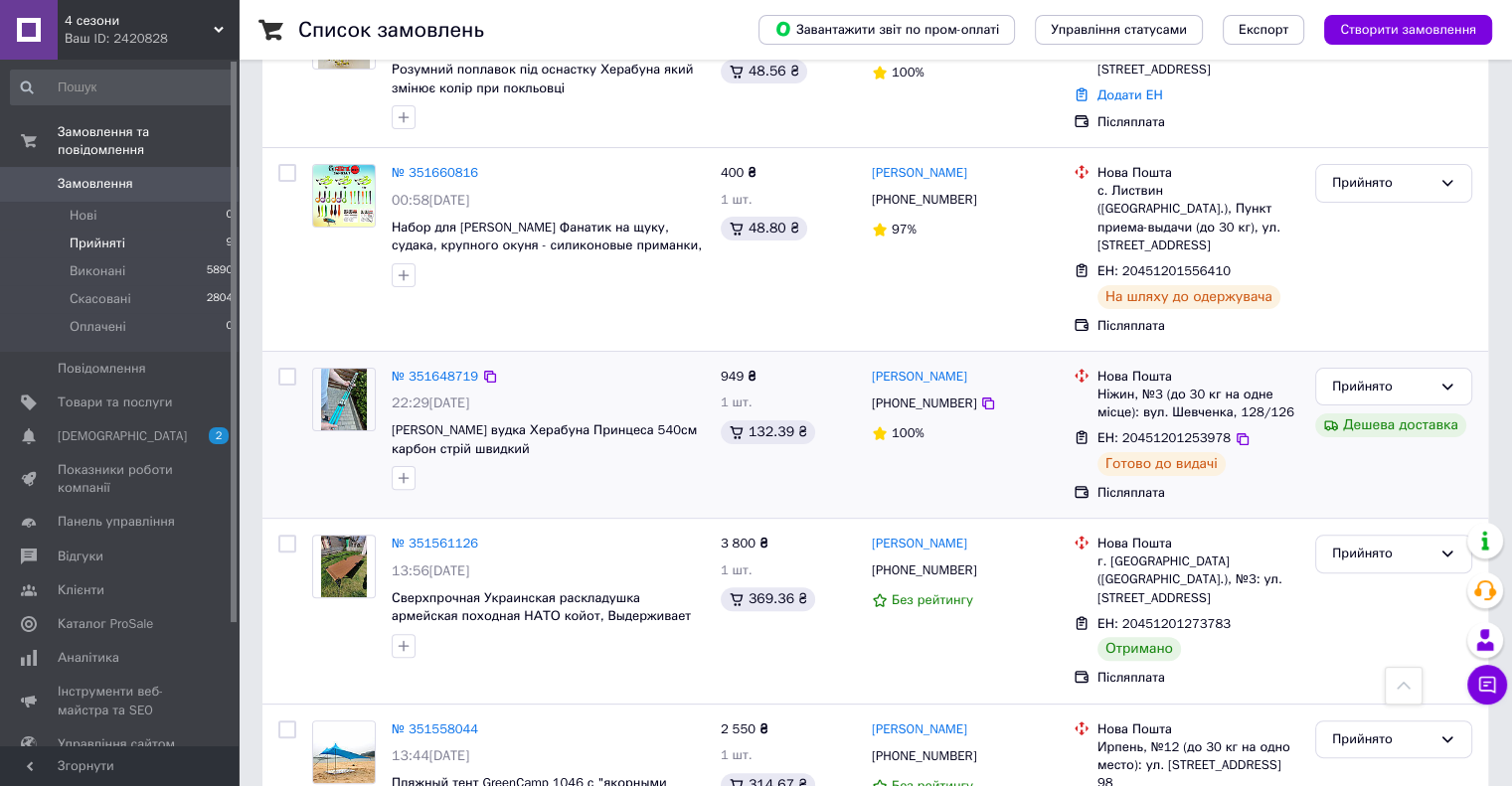 scroll, scrollTop: 497, scrollLeft: 0, axis: vertical 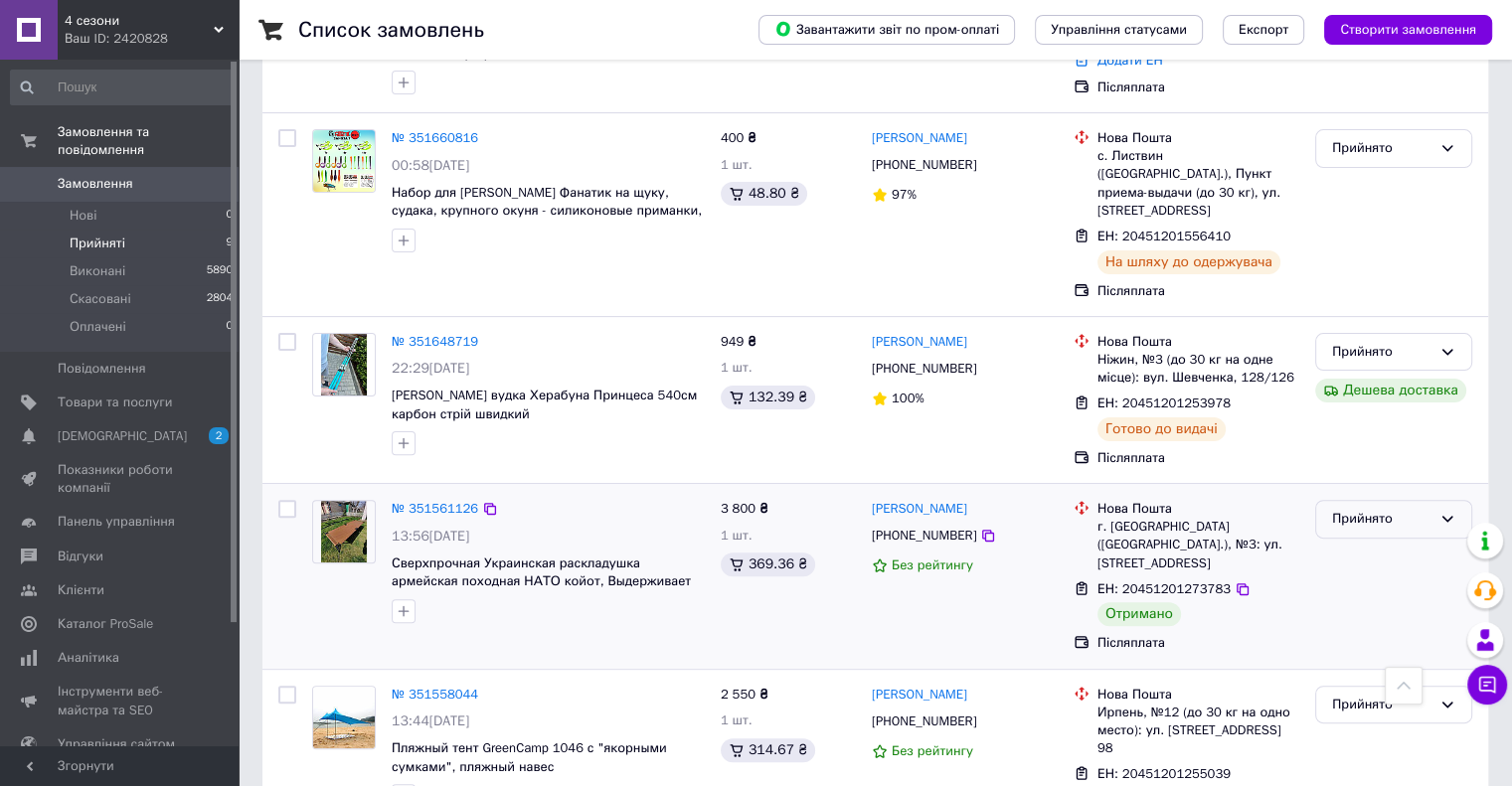 click on "Прийнято" at bounding box center (1382, 519) 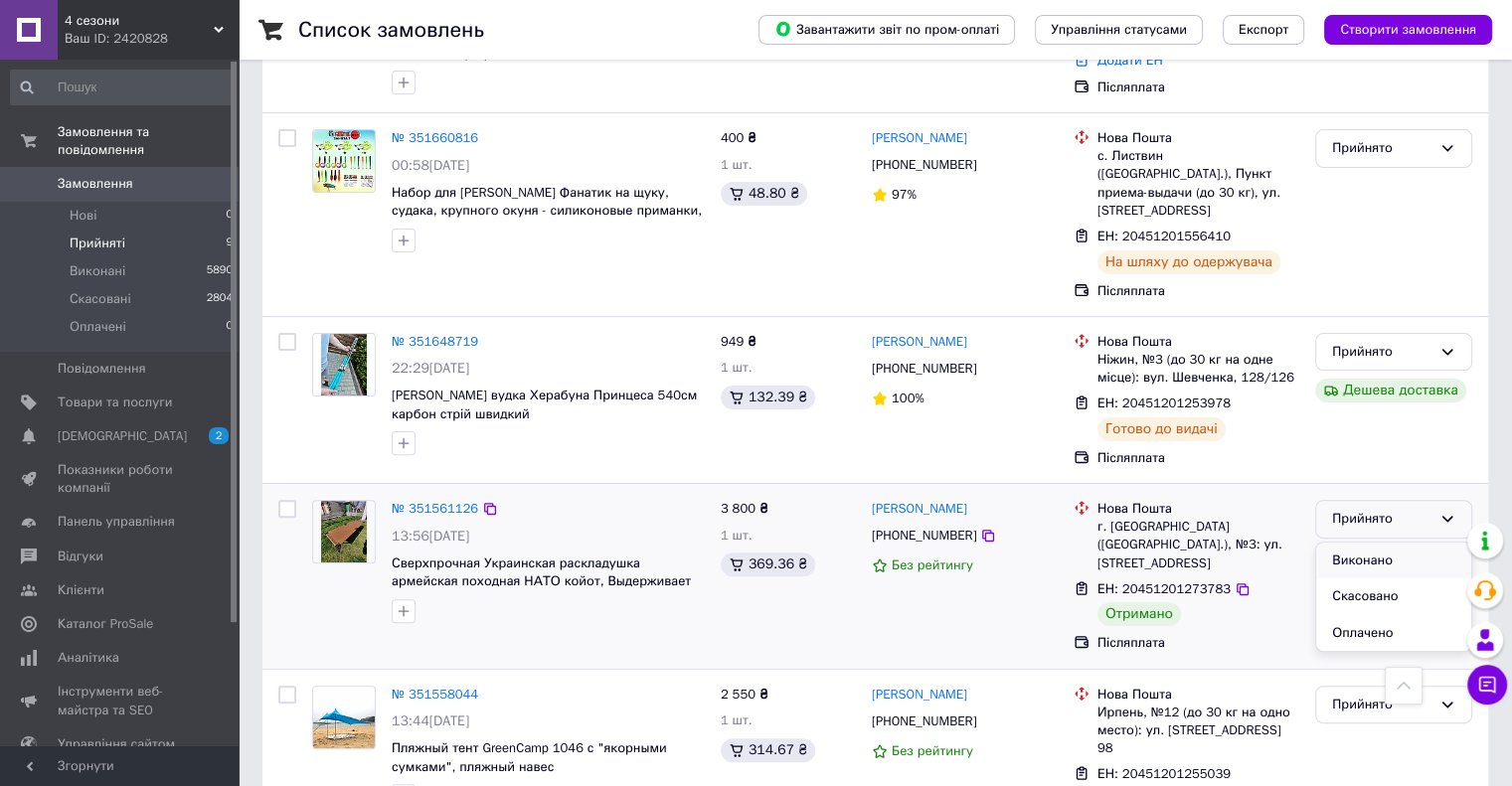 click on "Виконано" at bounding box center (1394, 560) 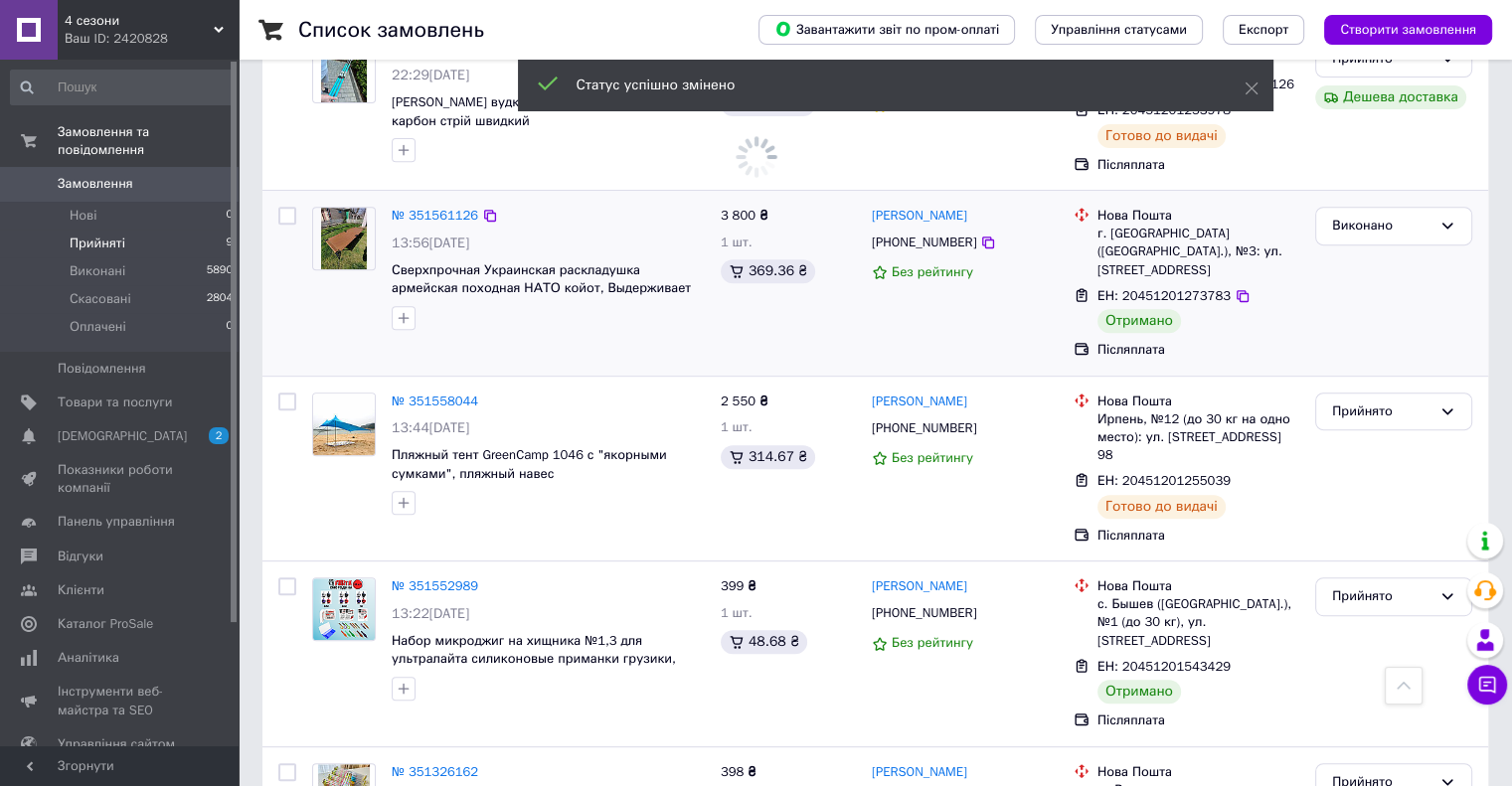 scroll, scrollTop: 795, scrollLeft: 0, axis: vertical 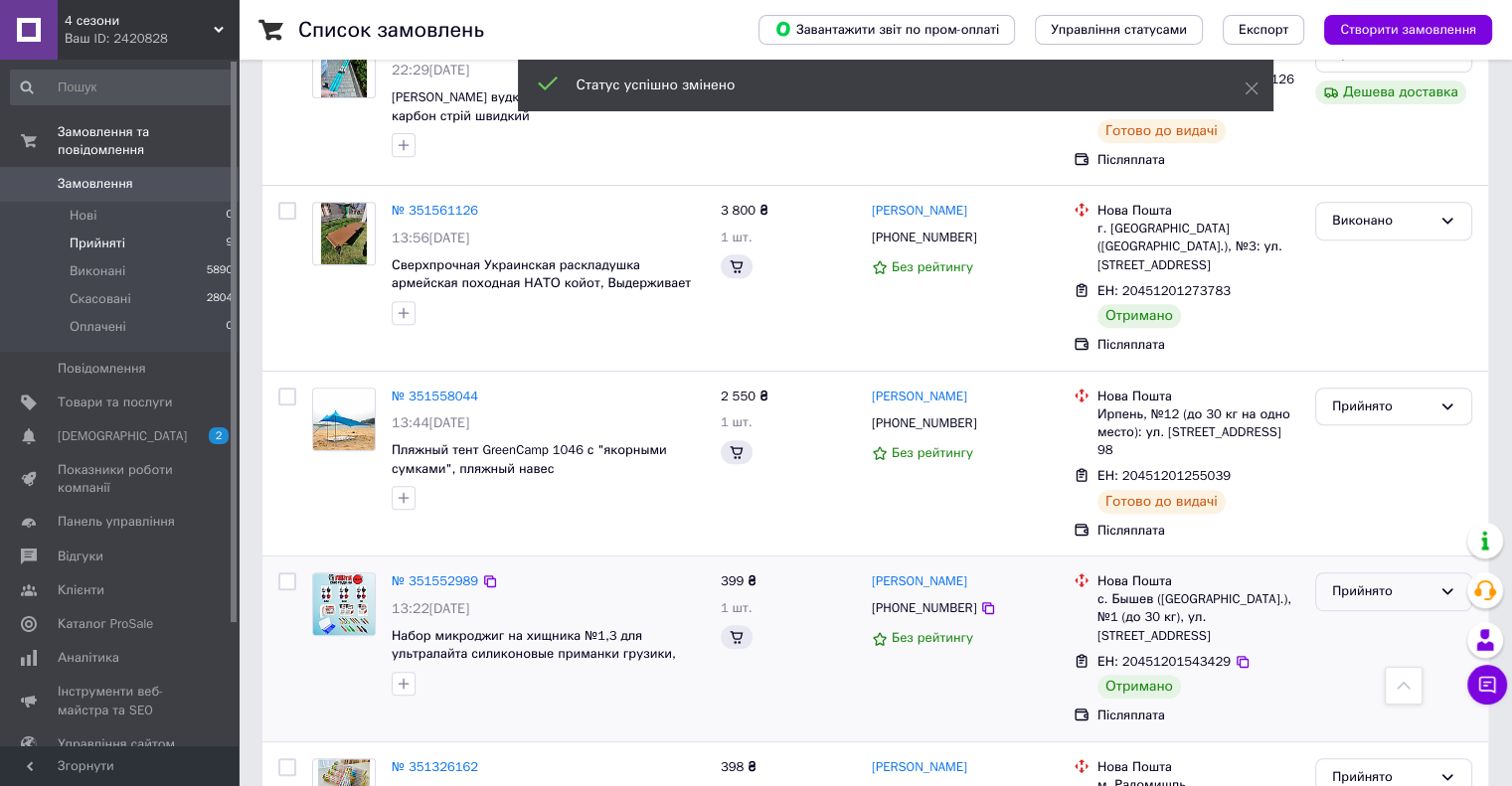 click on "Прийнято" at bounding box center [1382, 591] 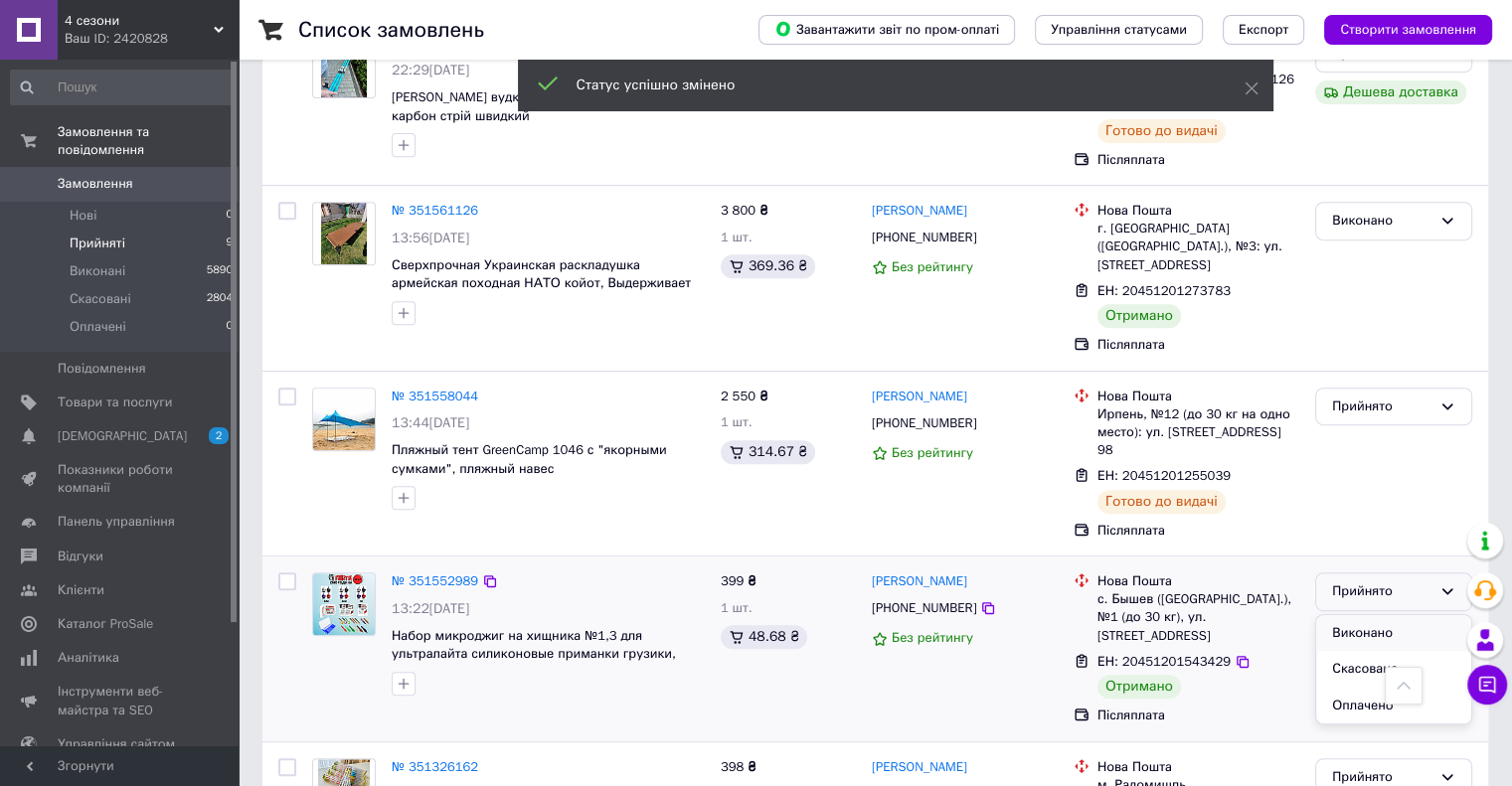 click on "Виконано" at bounding box center [1394, 633] 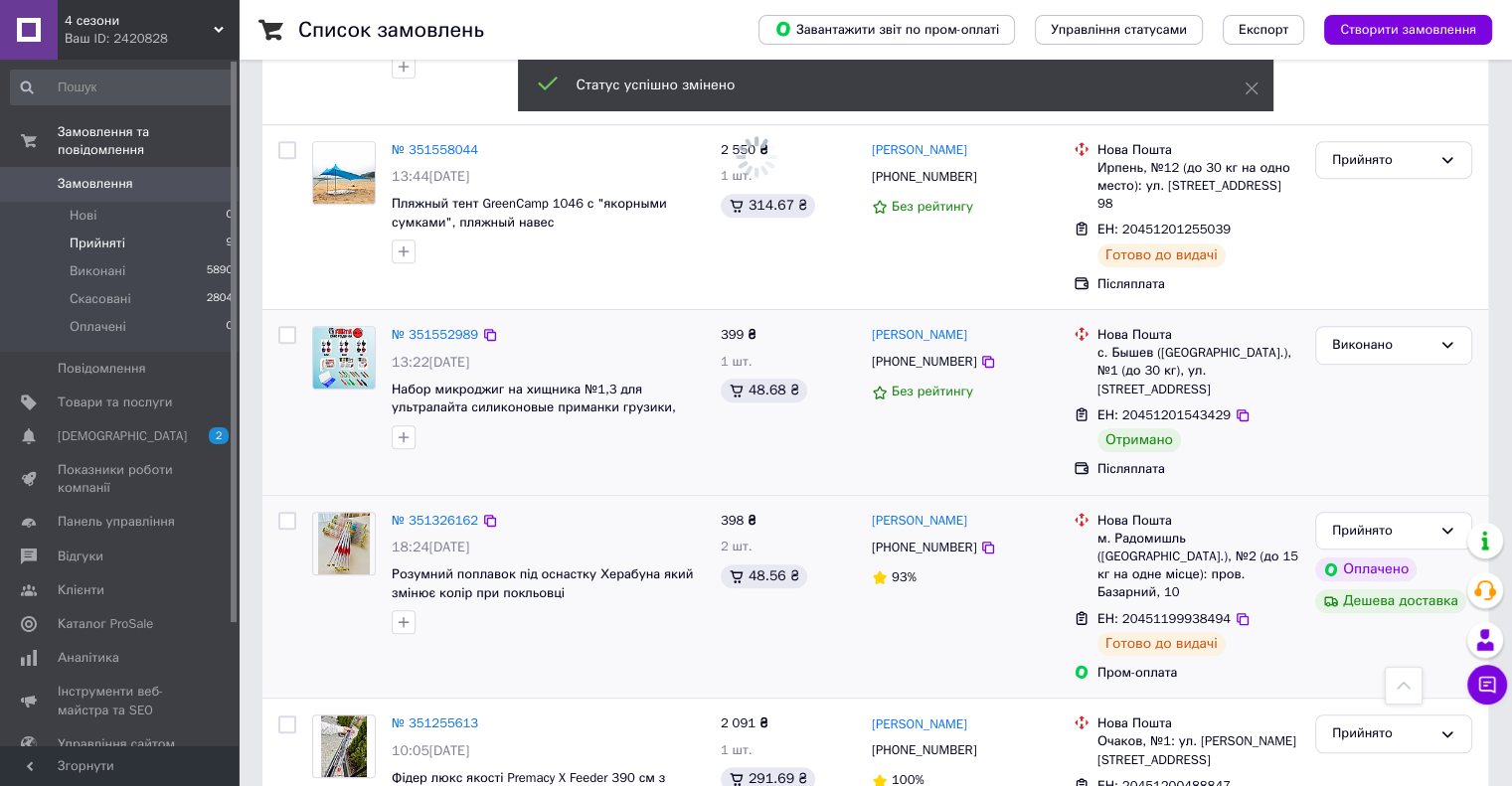 scroll, scrollTop: 1056, scrollLeft: 0, axis: vertical 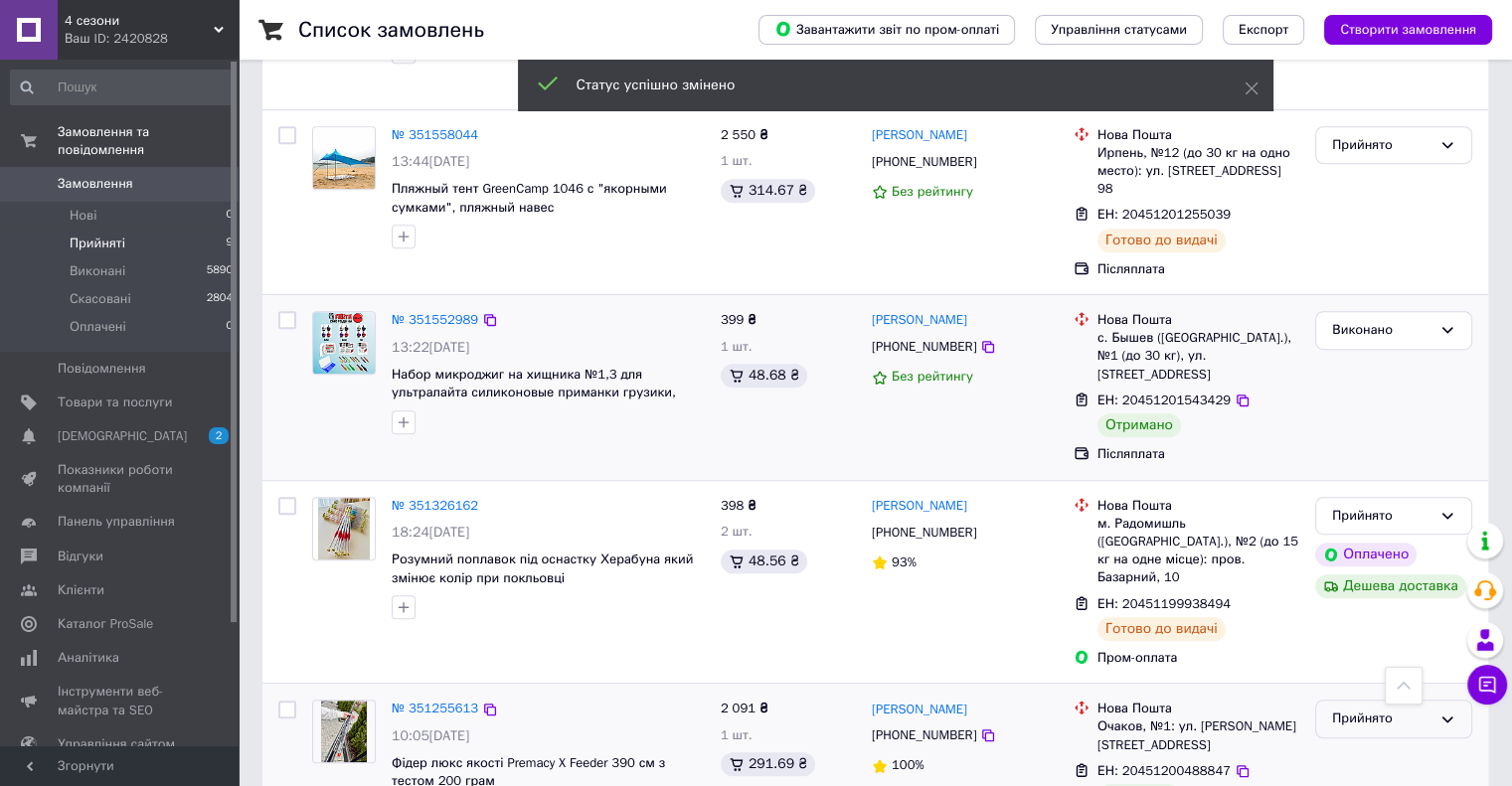 click on "Прийнято" at bounding box center (1382, 718) 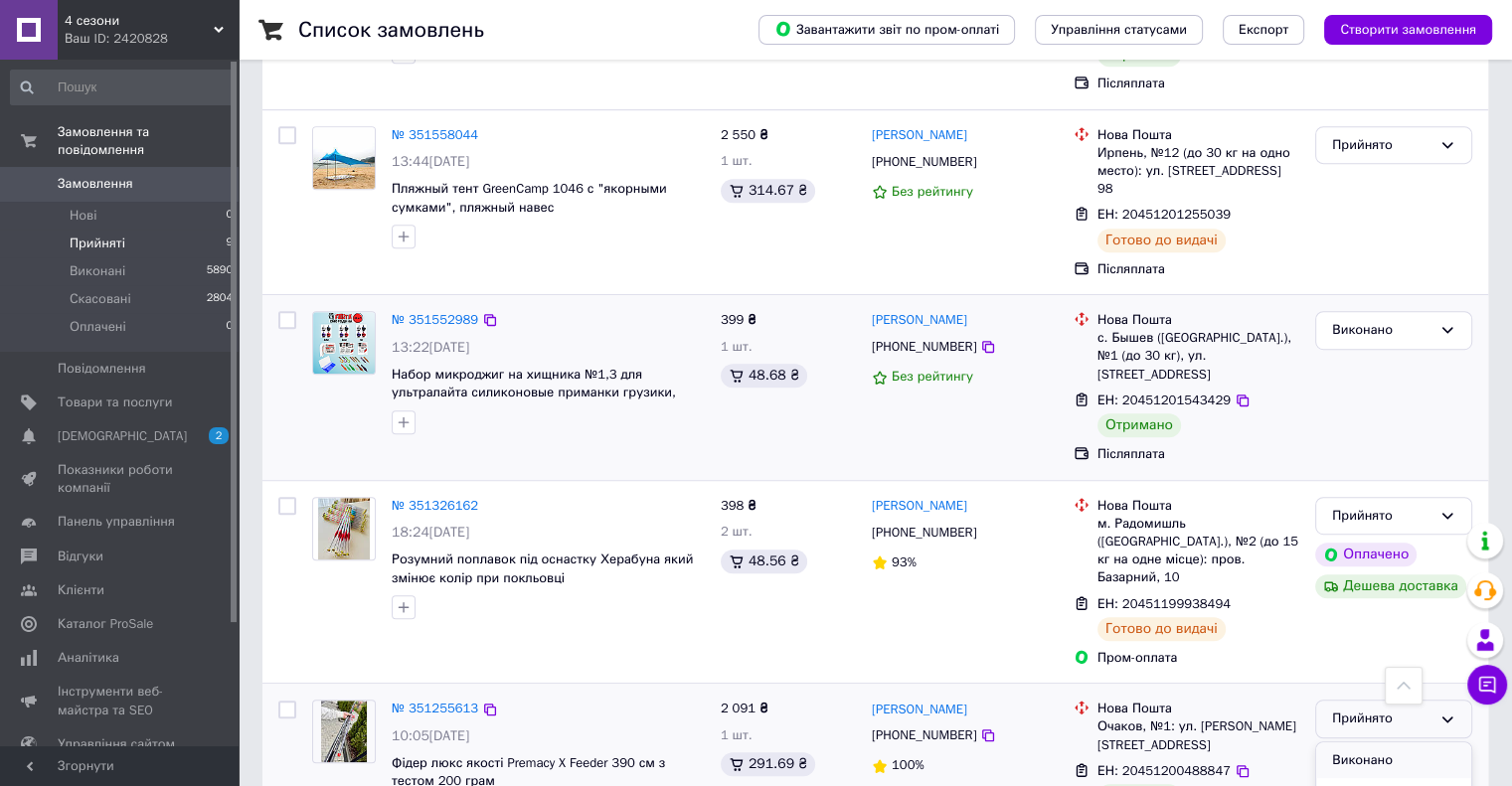 click on "Виконано" at bounding box center (1394, 760) 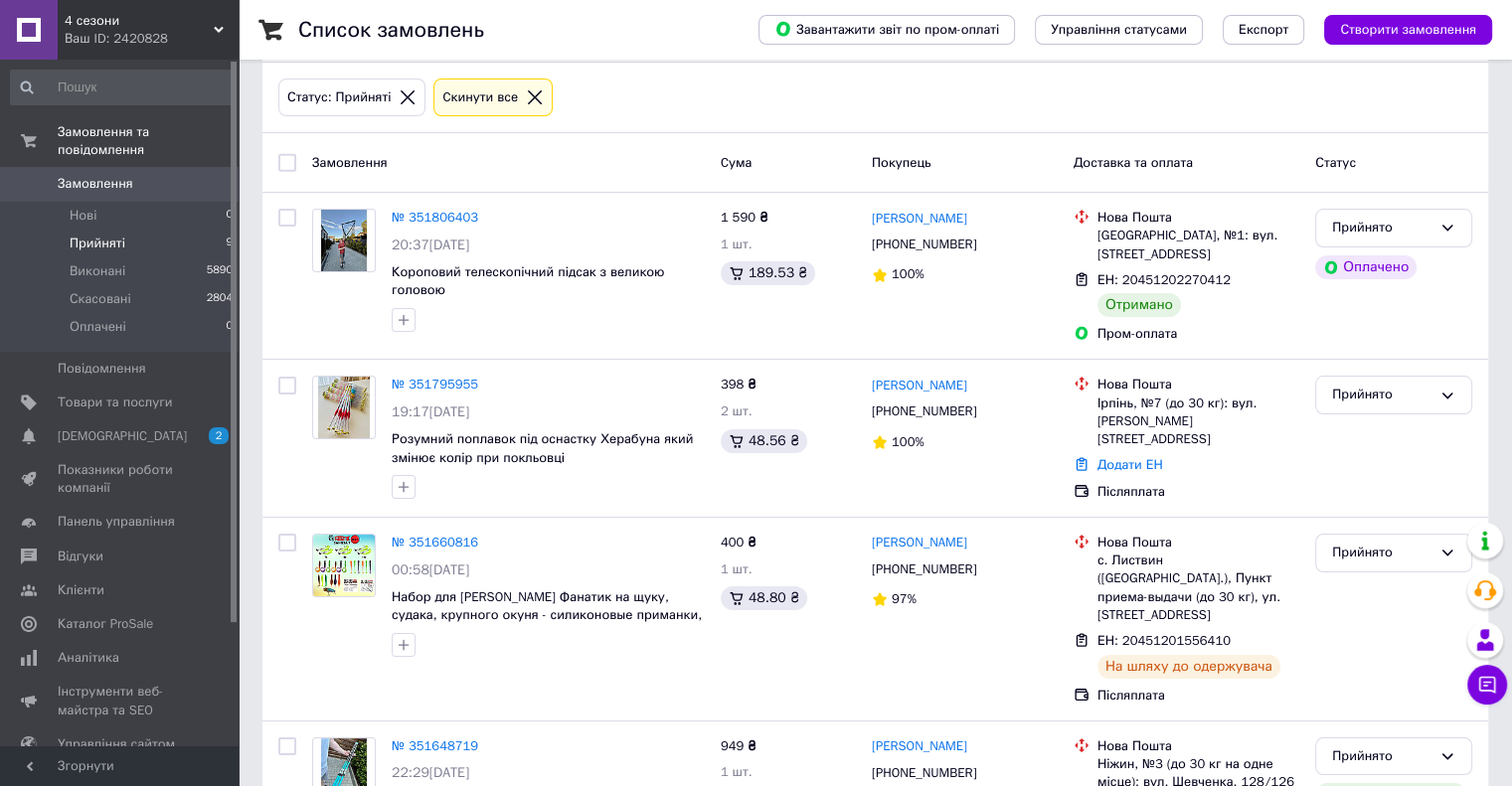 scroll, scrollTop: 63, scrollLeft: 0, axis: vertical 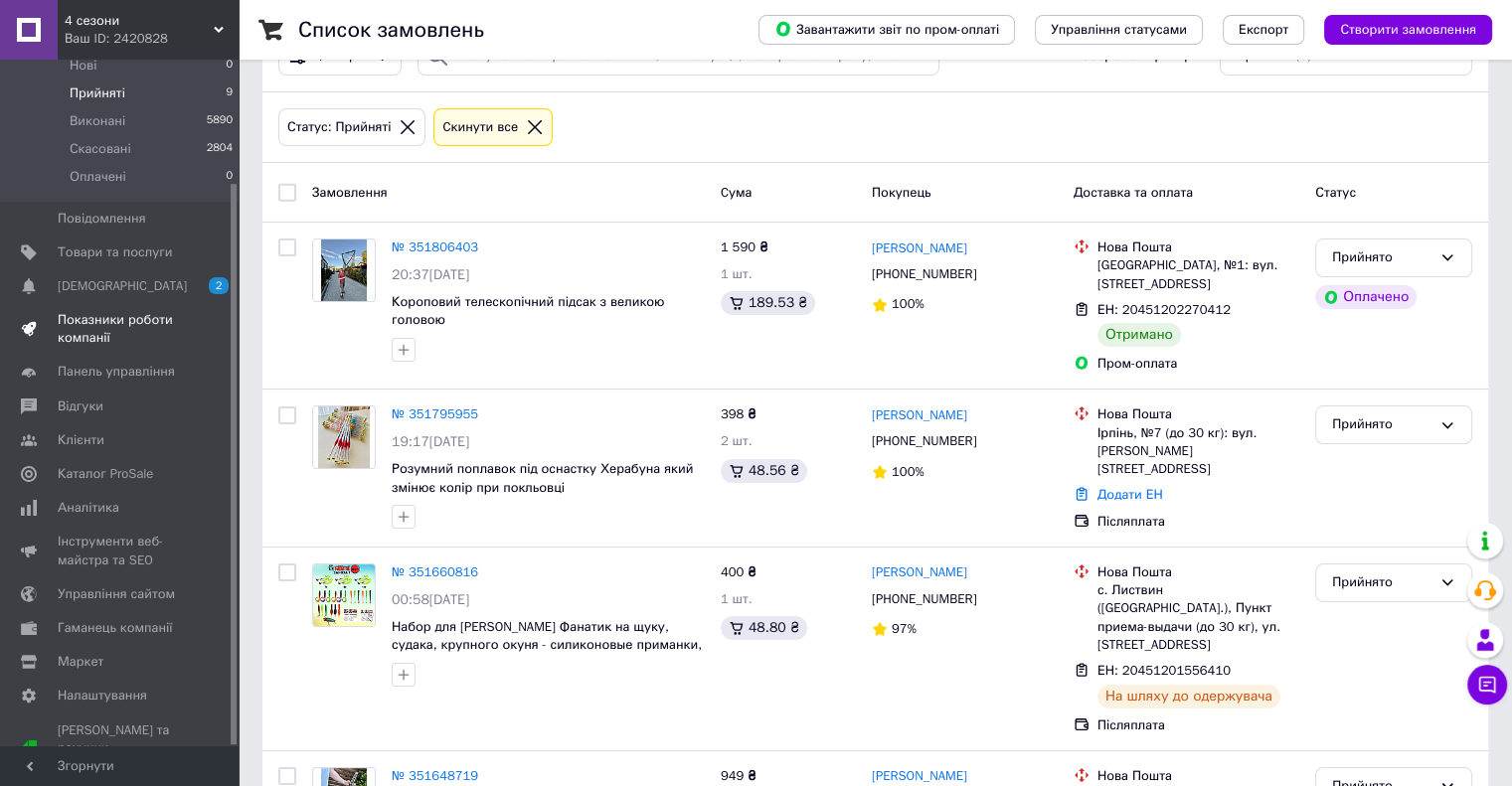 click on "Показники роботи компанії" at bounding box center [120, 329] 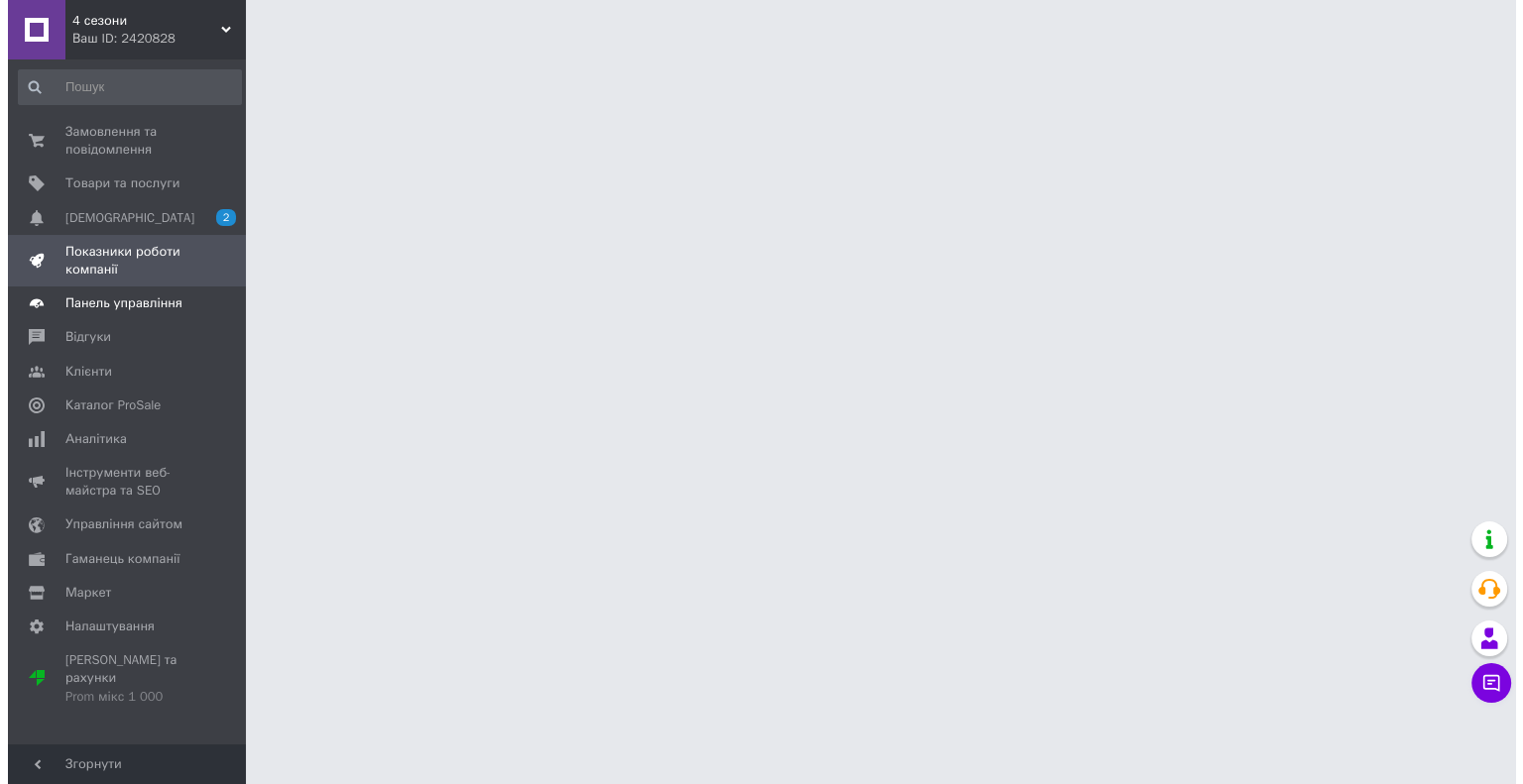 scroll, scrollTop: 0, scrollLeft: 0, axis: both 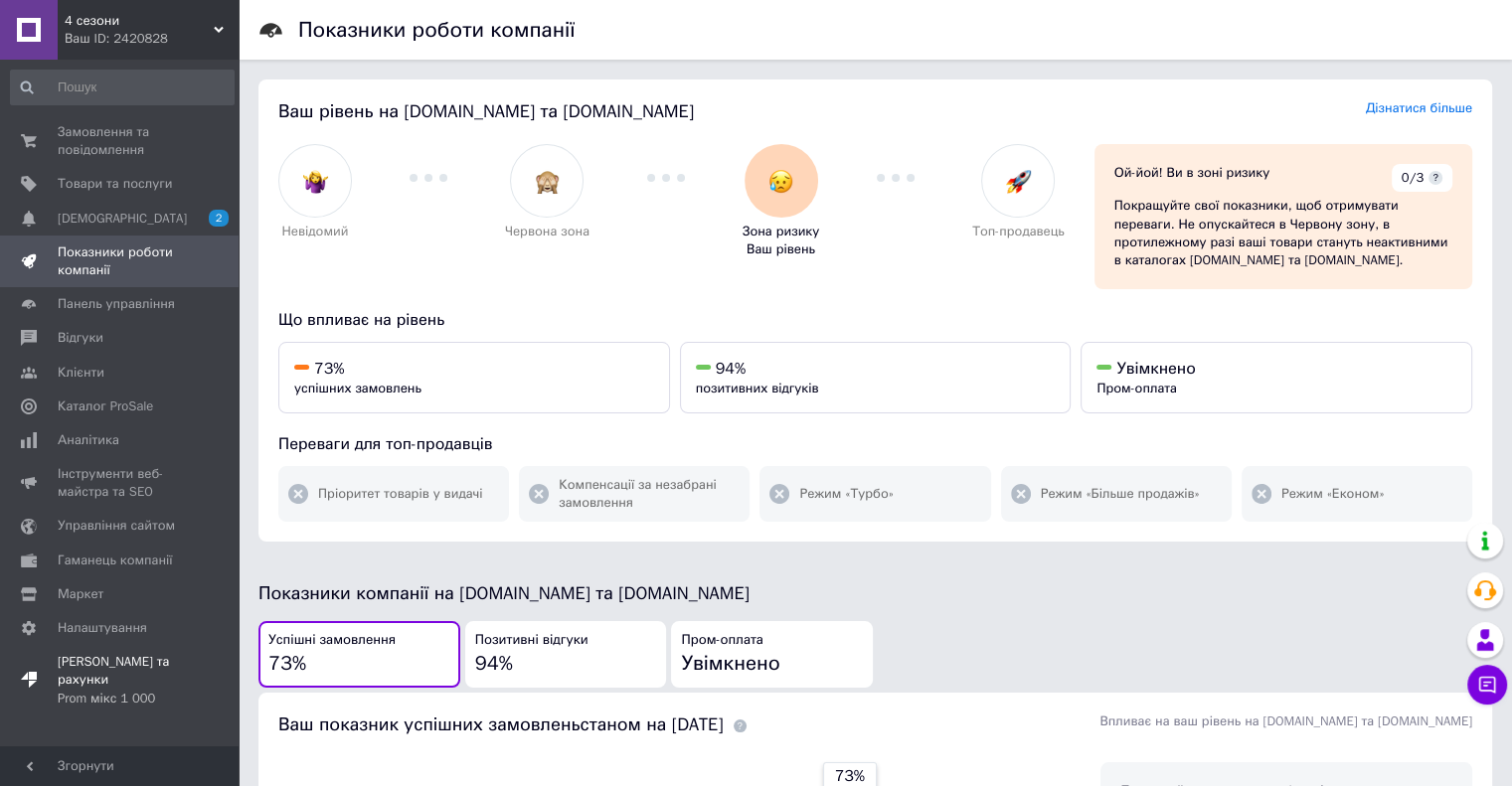 click on "[PERSON_NAME] та рахунки Prom мікс 1 000" at bounding box center [120, 680] 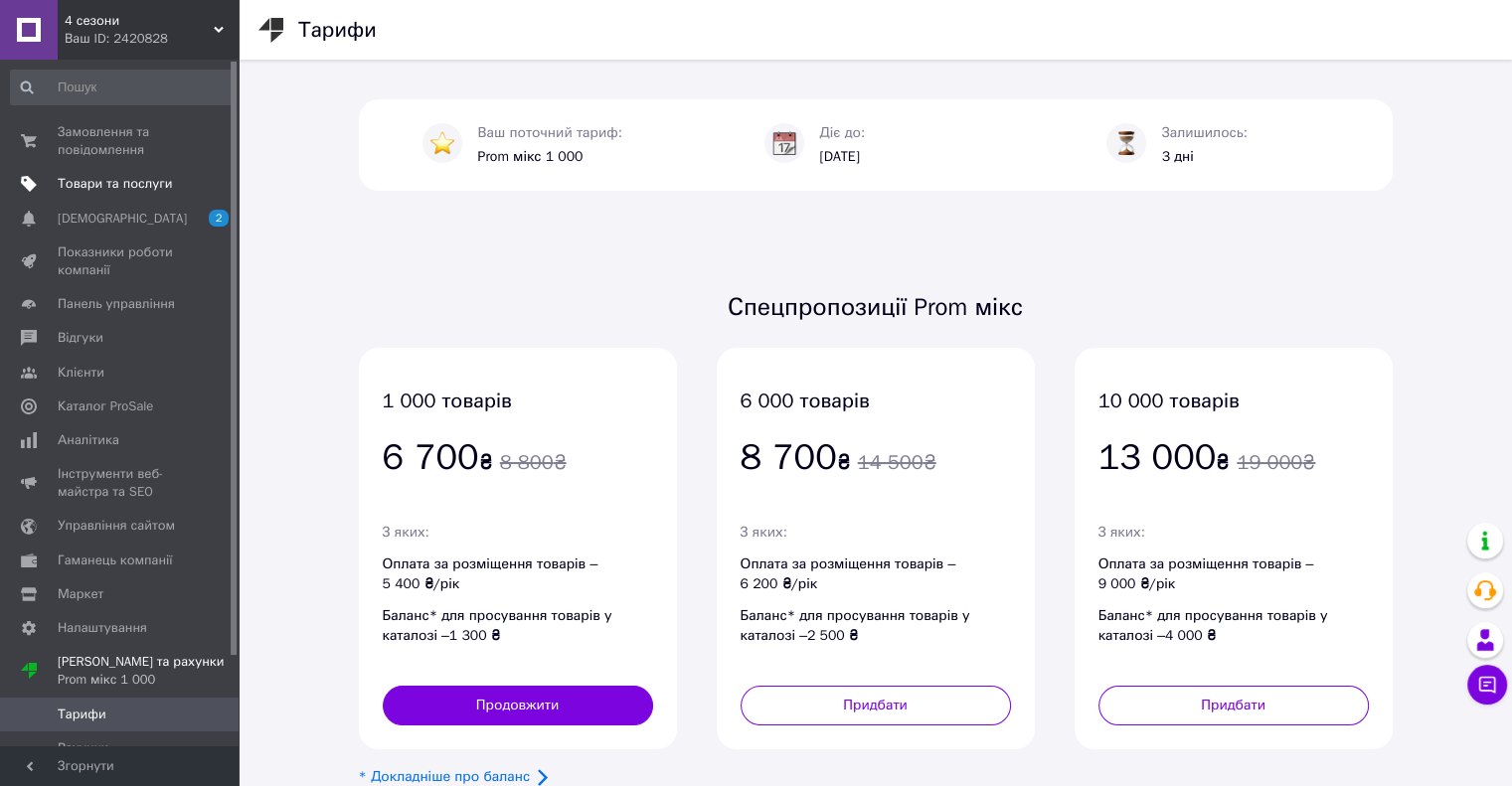click on "Товари та послуги" at bounding box center [114, 184] 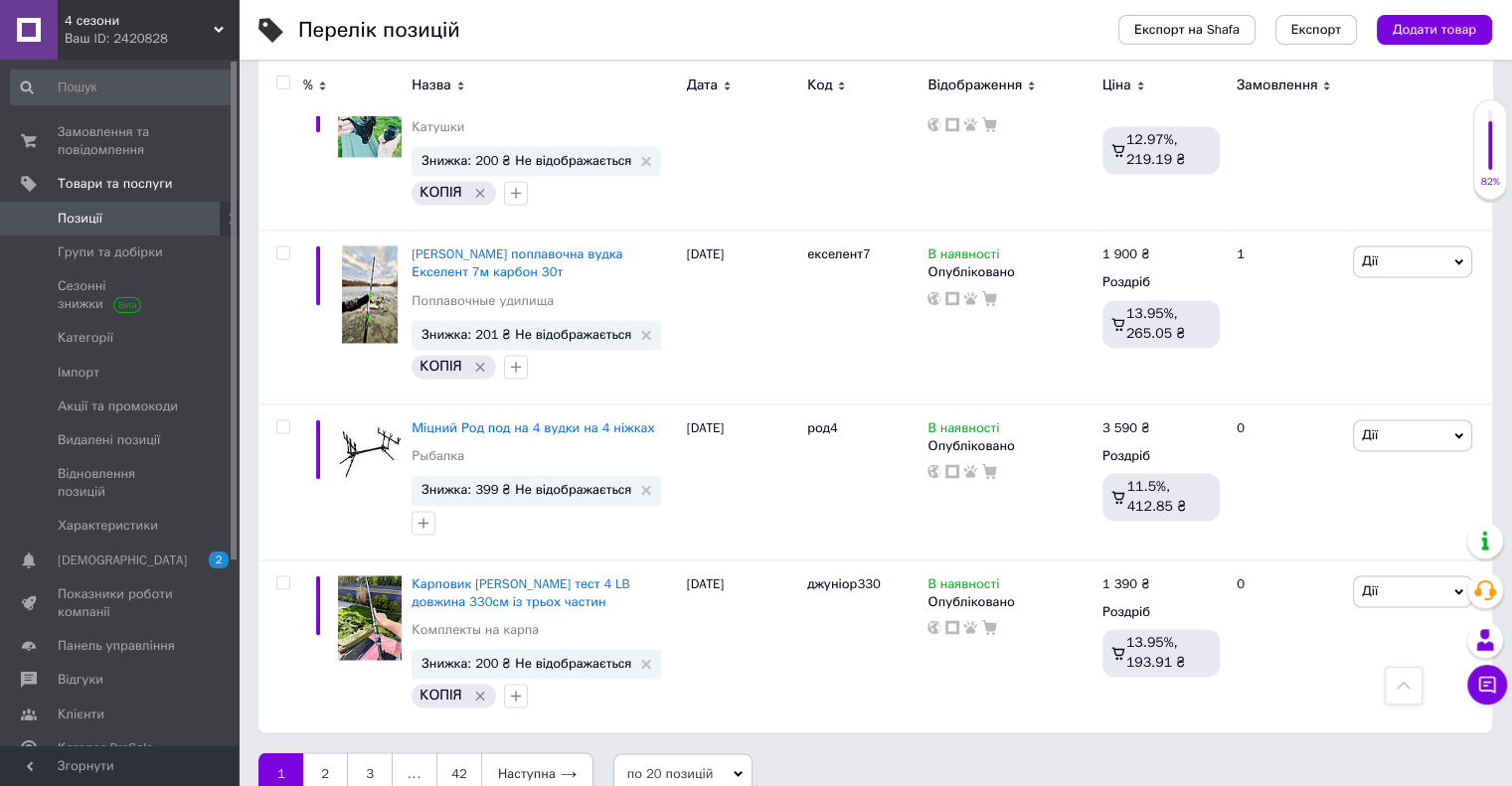 scroll, scrollTop: 3080, scrollLeft: 0, axis: vertical 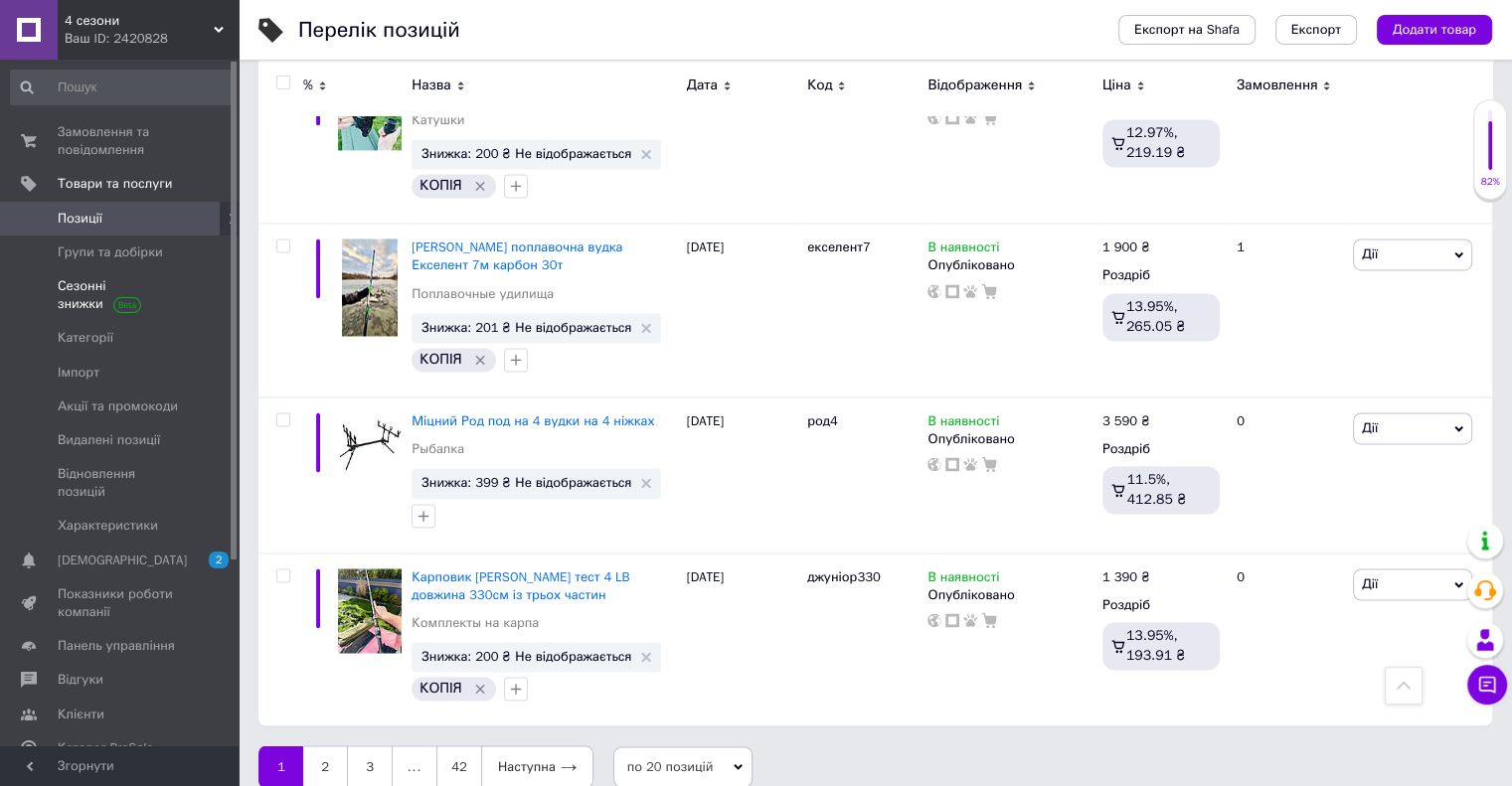 click on "Сезонні знижки" at bounding box center (120, 295) 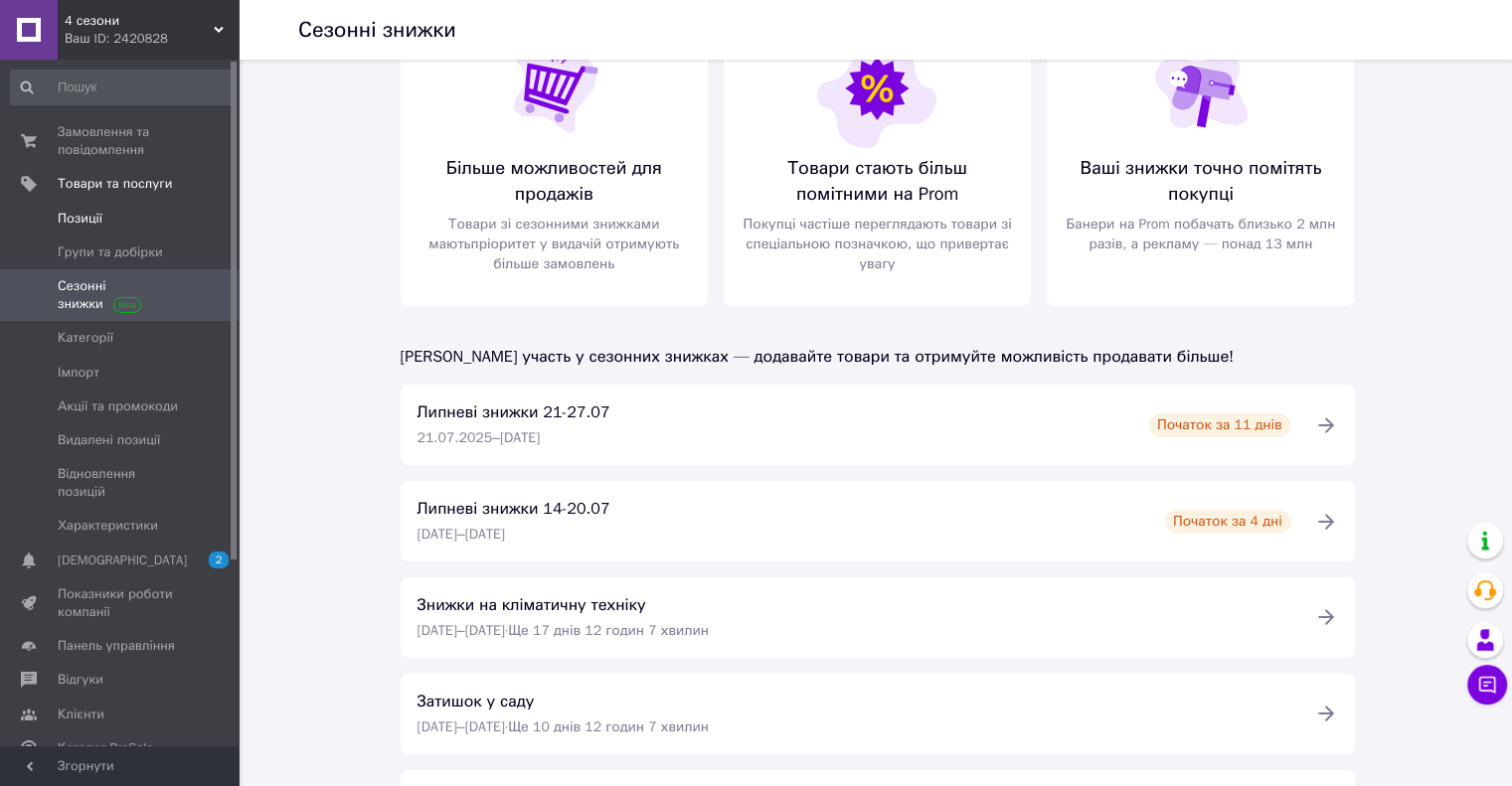 scroll, scrollTop: 0, scrollLeft: 0, axis: both 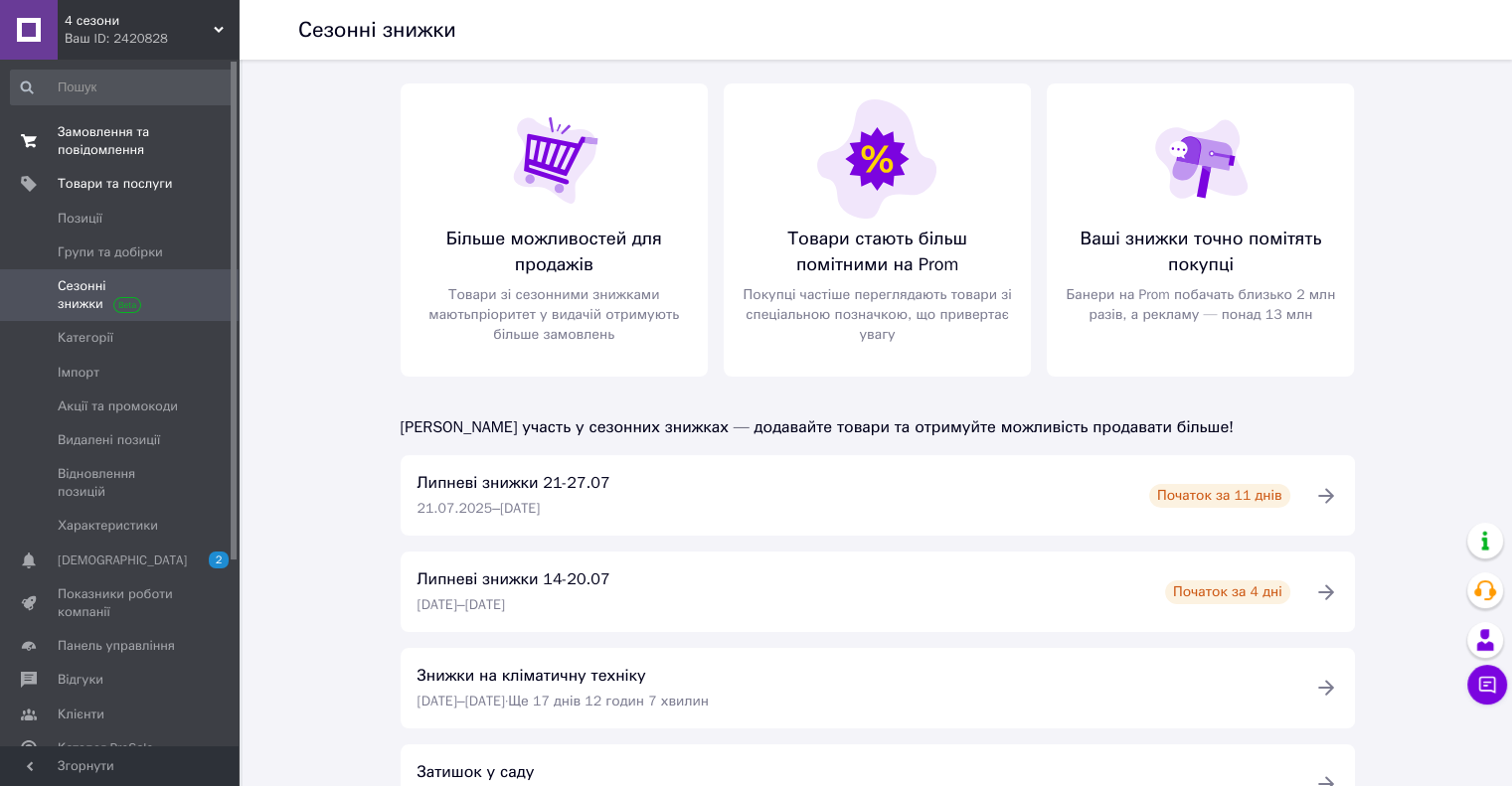click on "Замовлення та повідомлення" at bounding box center [120, 141] 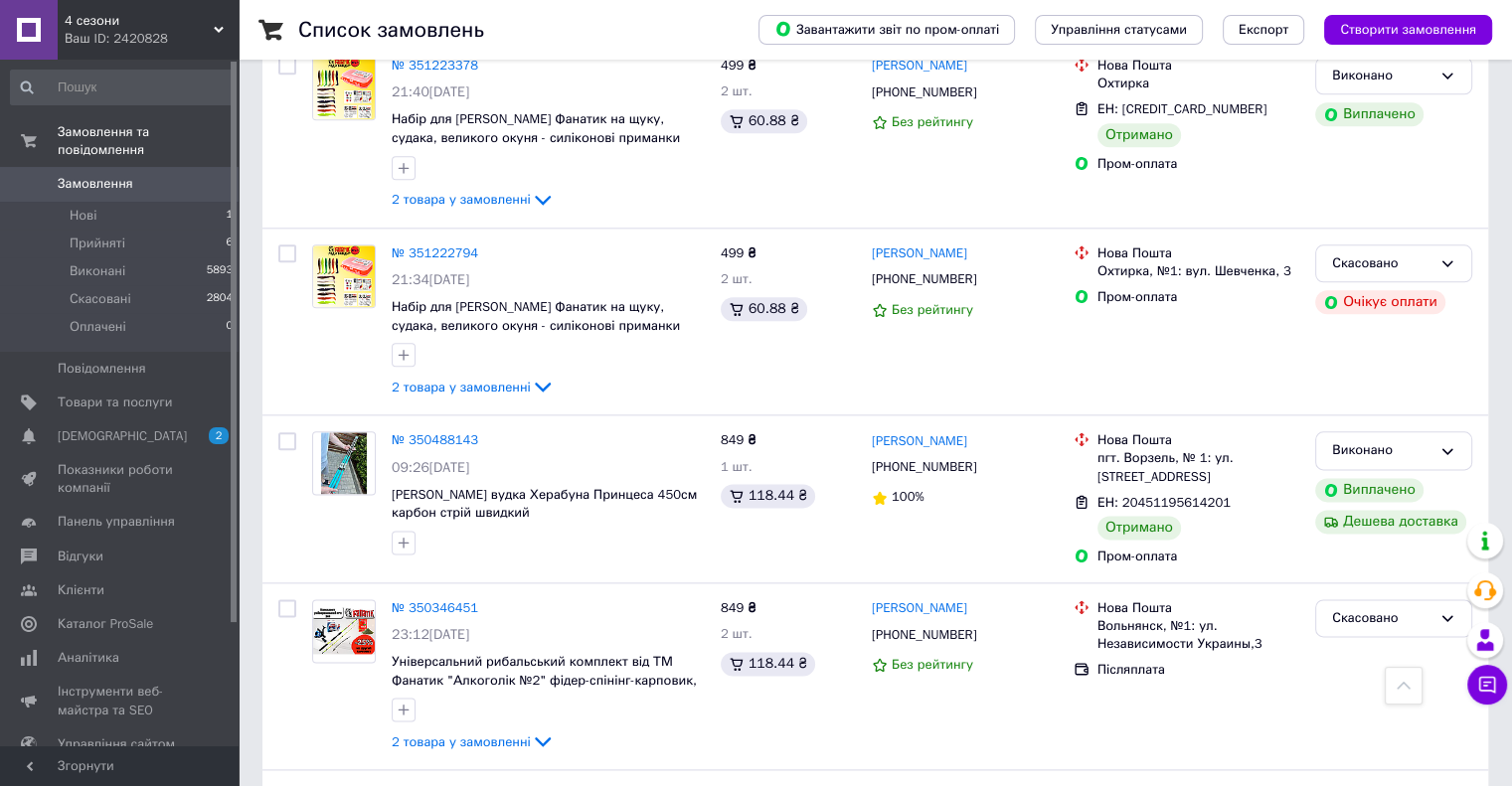 scroll, scrollTop: 2385, scrollLeft: 0, axis: vertical 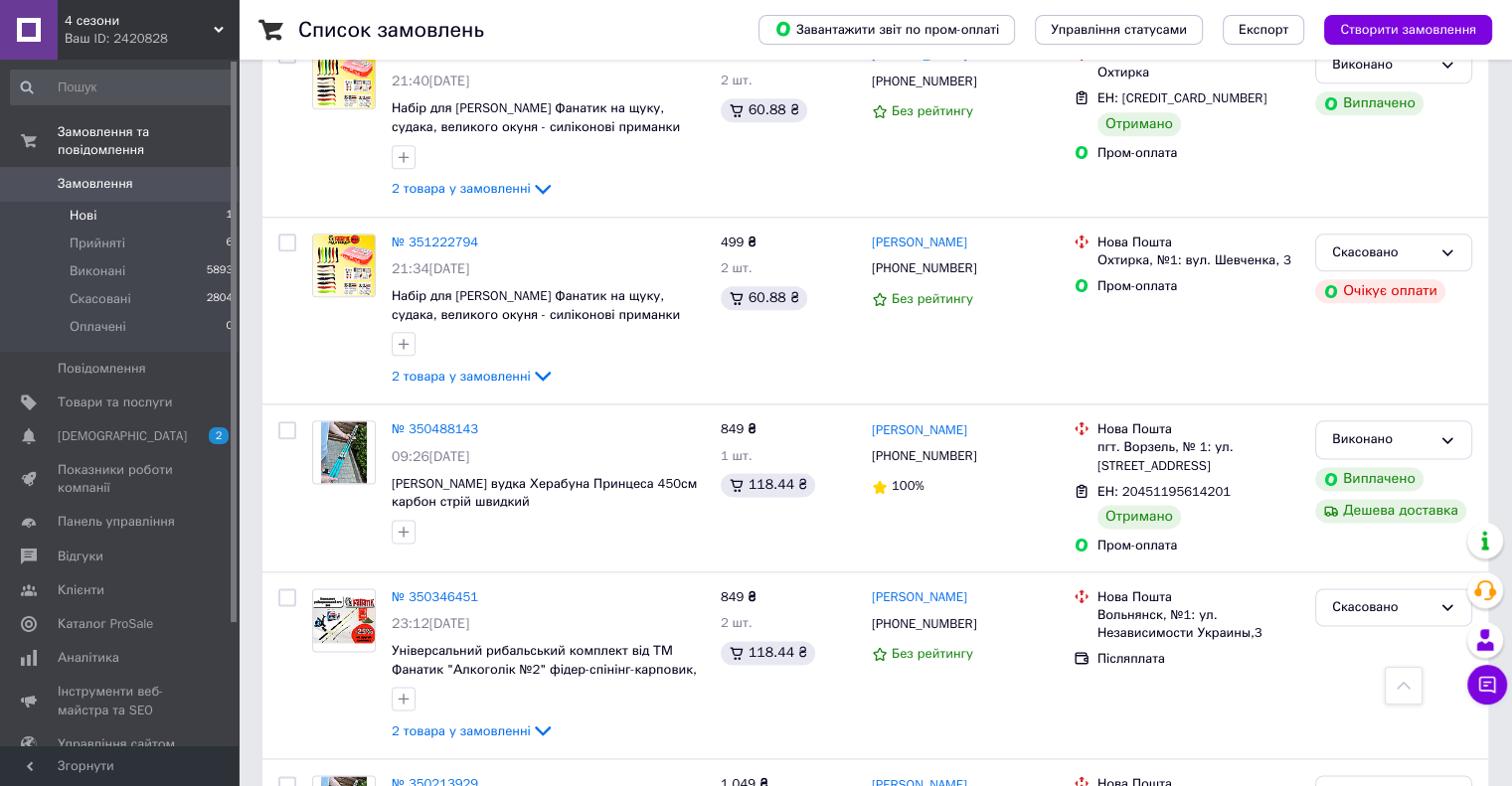 click on "Нові 1" at bounding box center (122, 216) 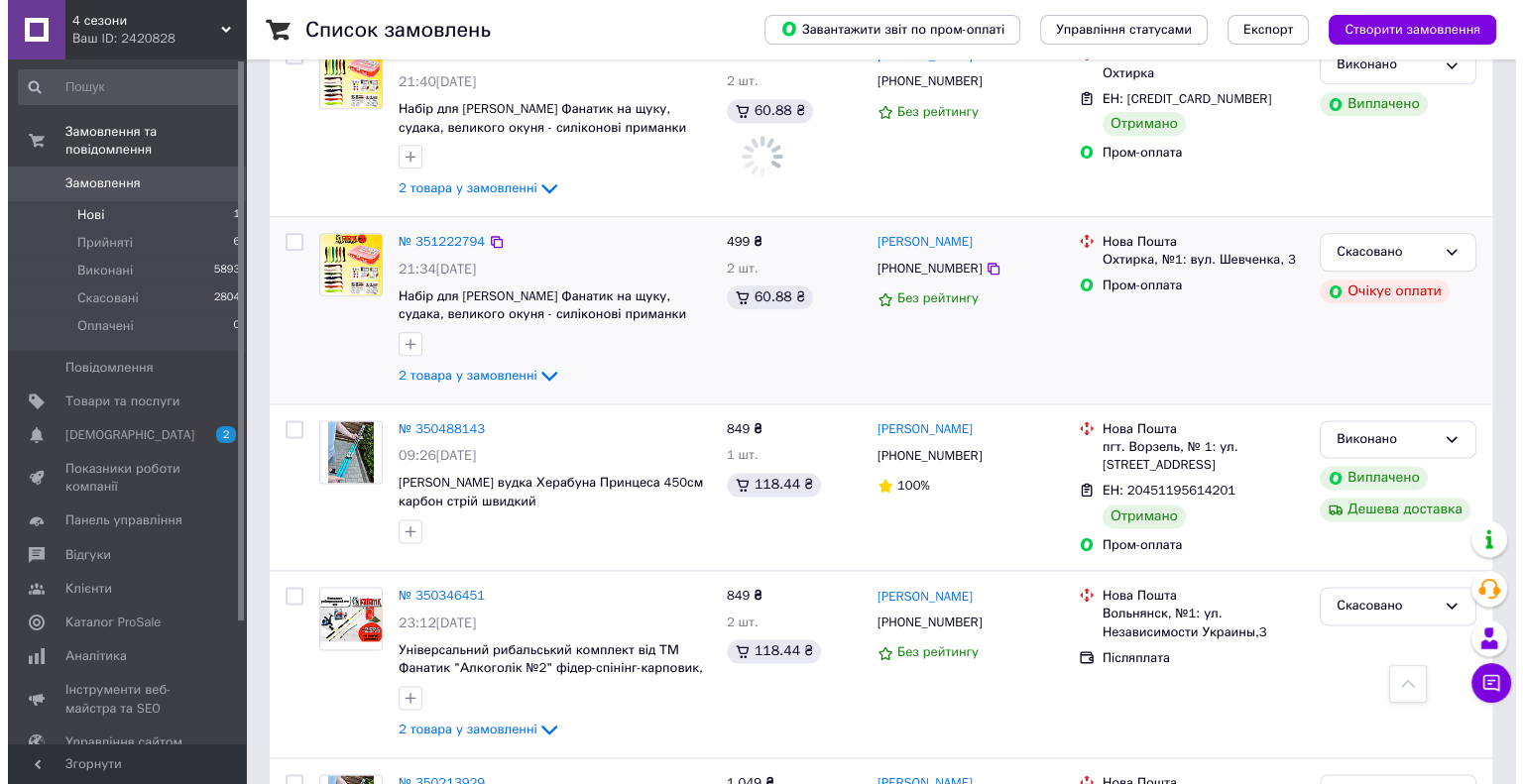 scroll, scrollTop: 0, scrollLeft: 0, axis: both 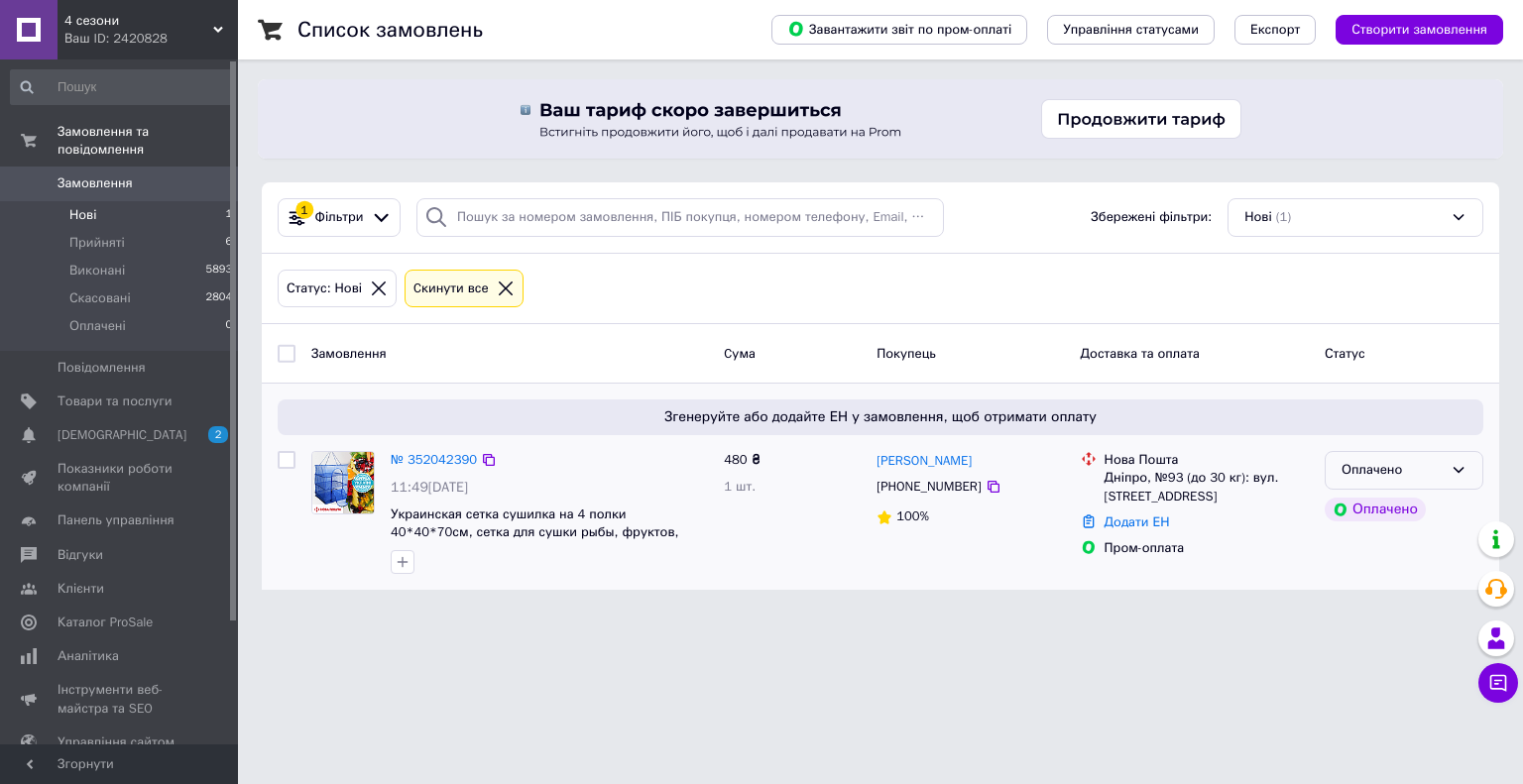 click 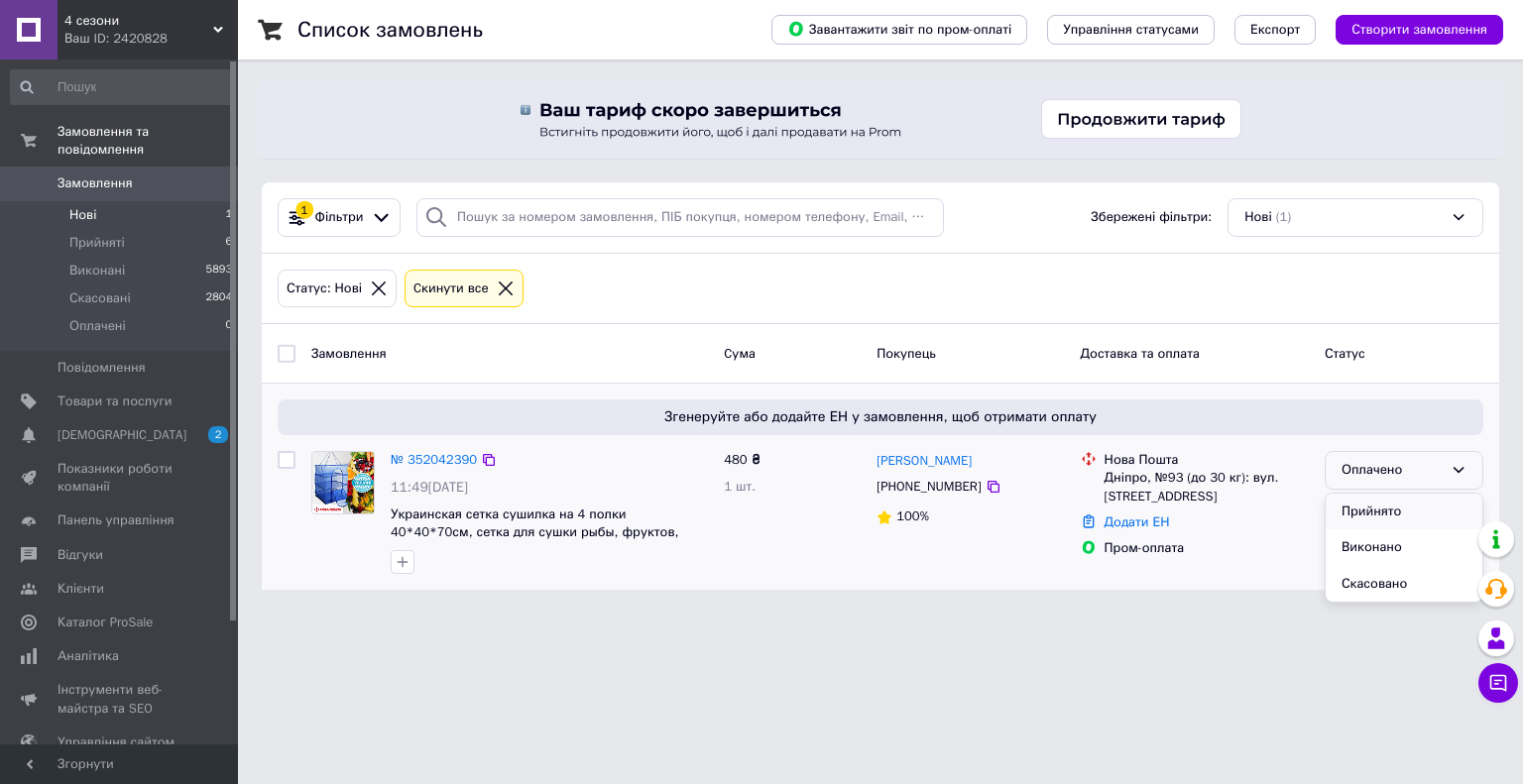 click on "Прийнято" at bounding box center [1404, 511] 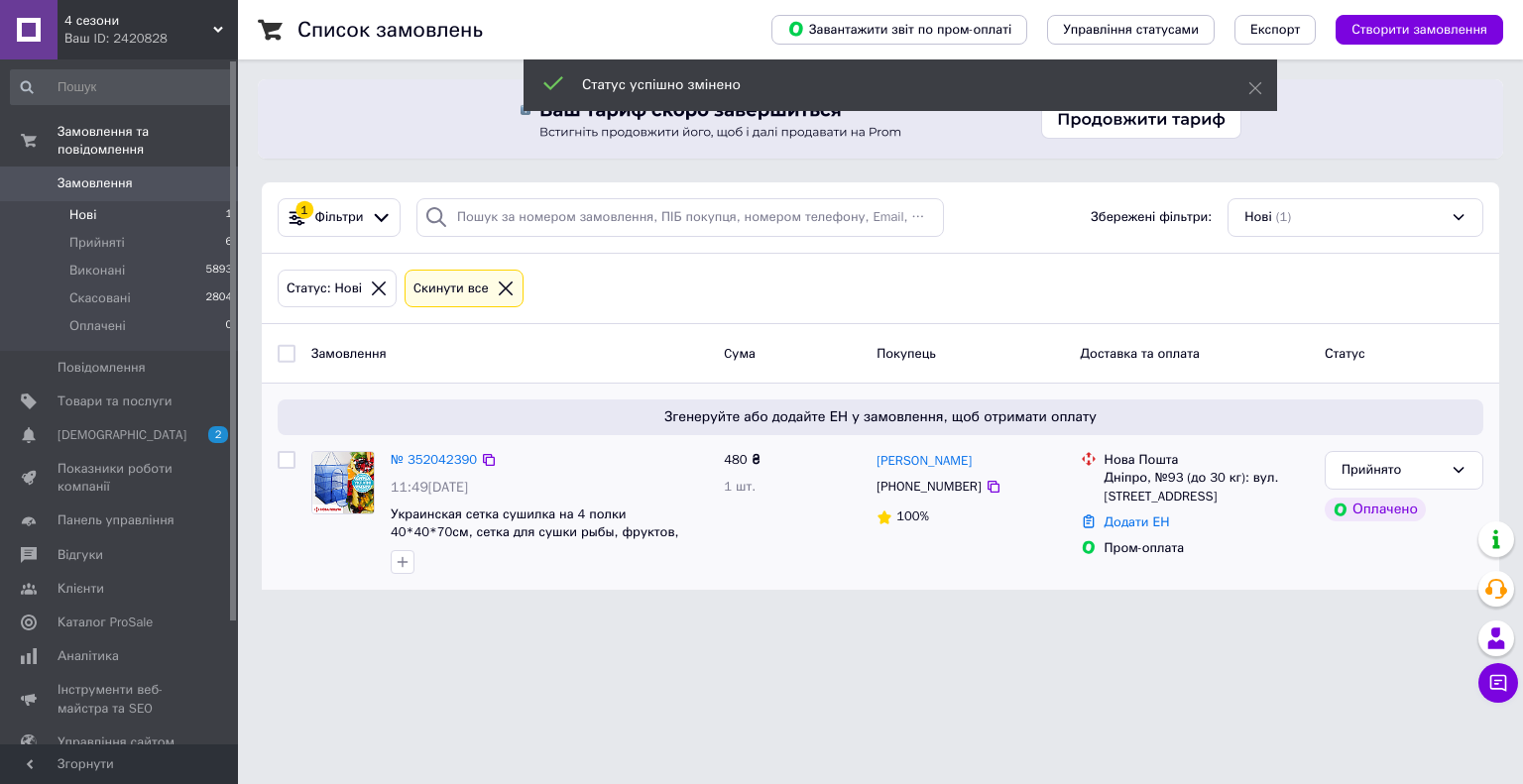 click 